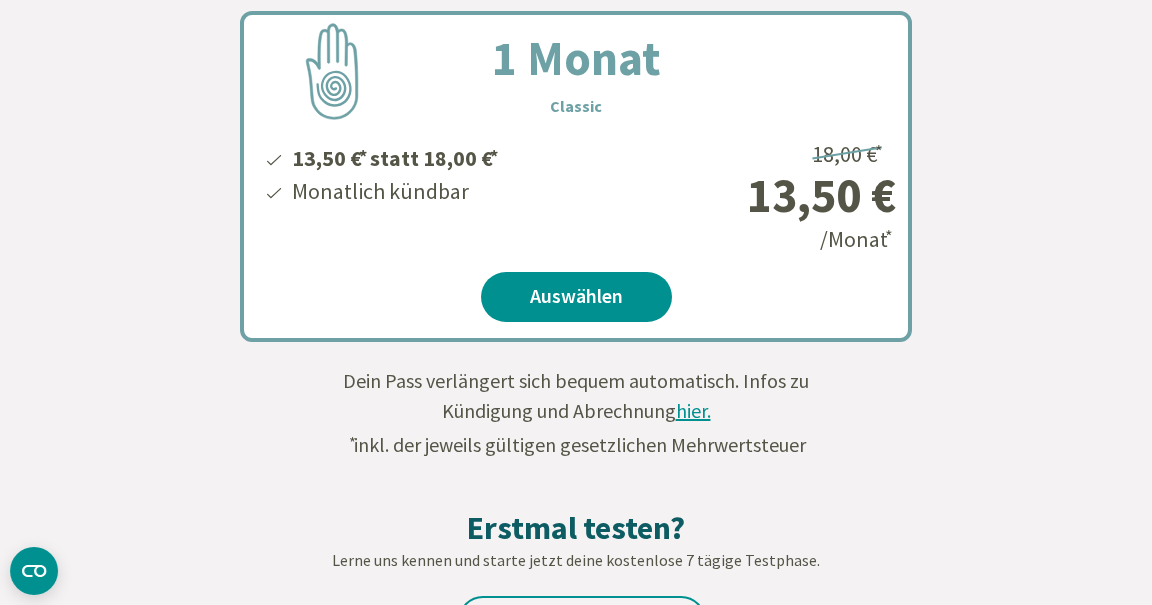 scroll, scrollTop: 1279, scrollLeft: 0, axis: vertical 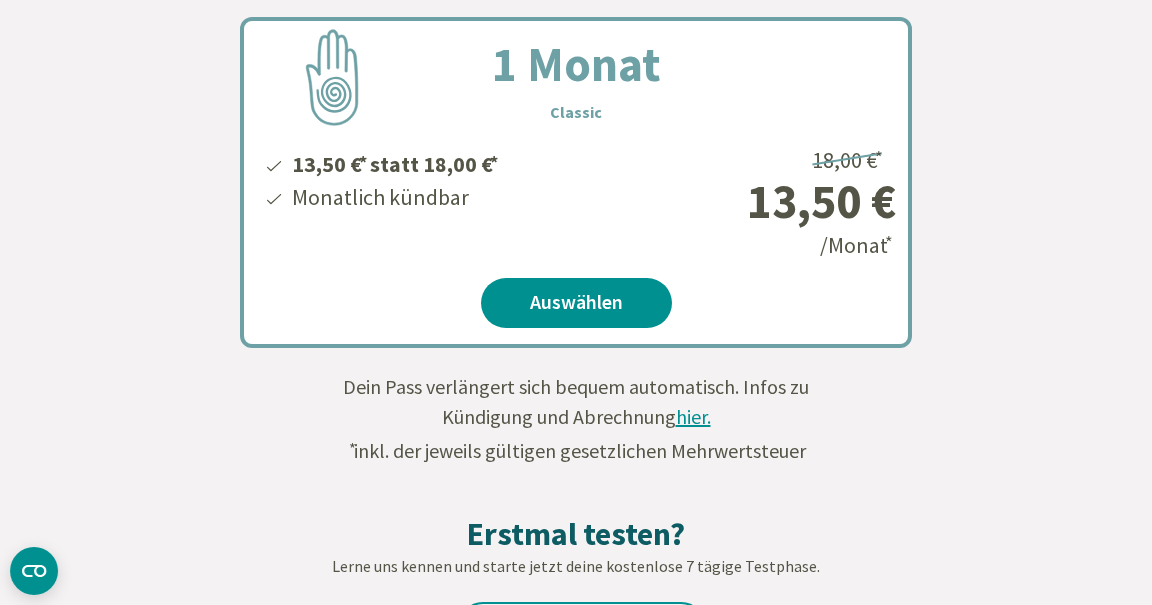 click on "Auswählen" at bounding box center [576, 303] 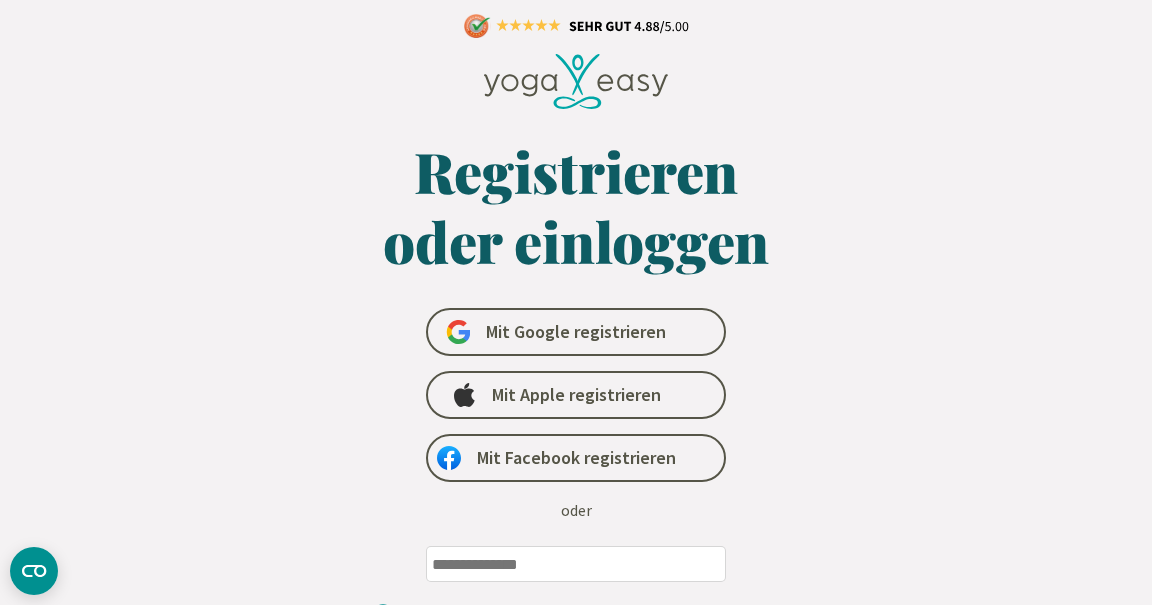 scroll, scrollTop: 0, scrollLeft: 0, axis: both 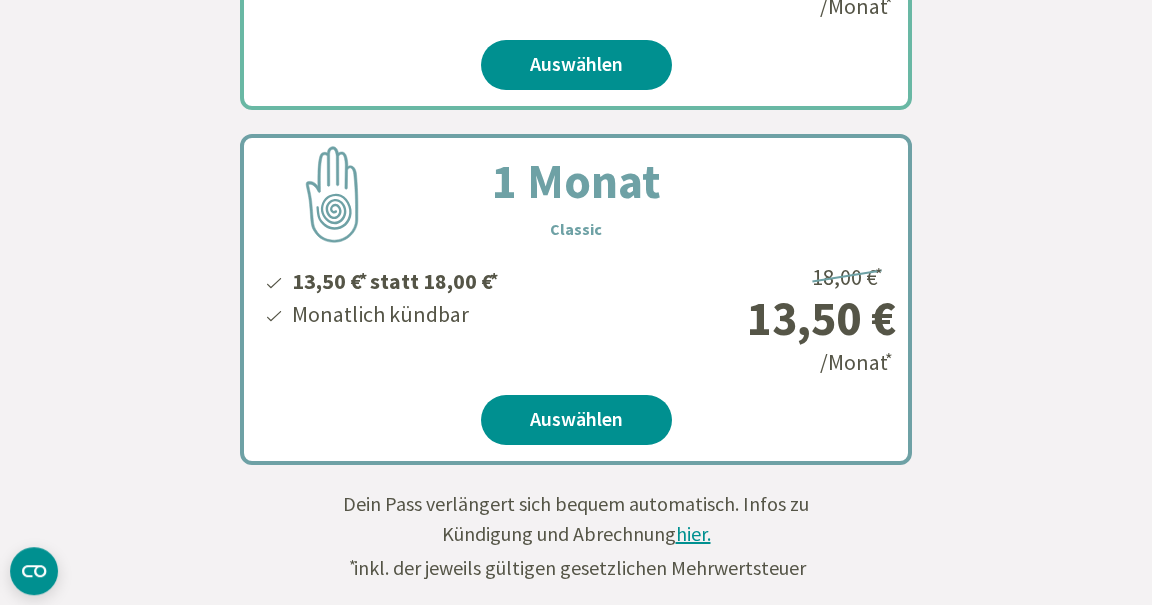 click on "hier." at bounding box center [693, 533] 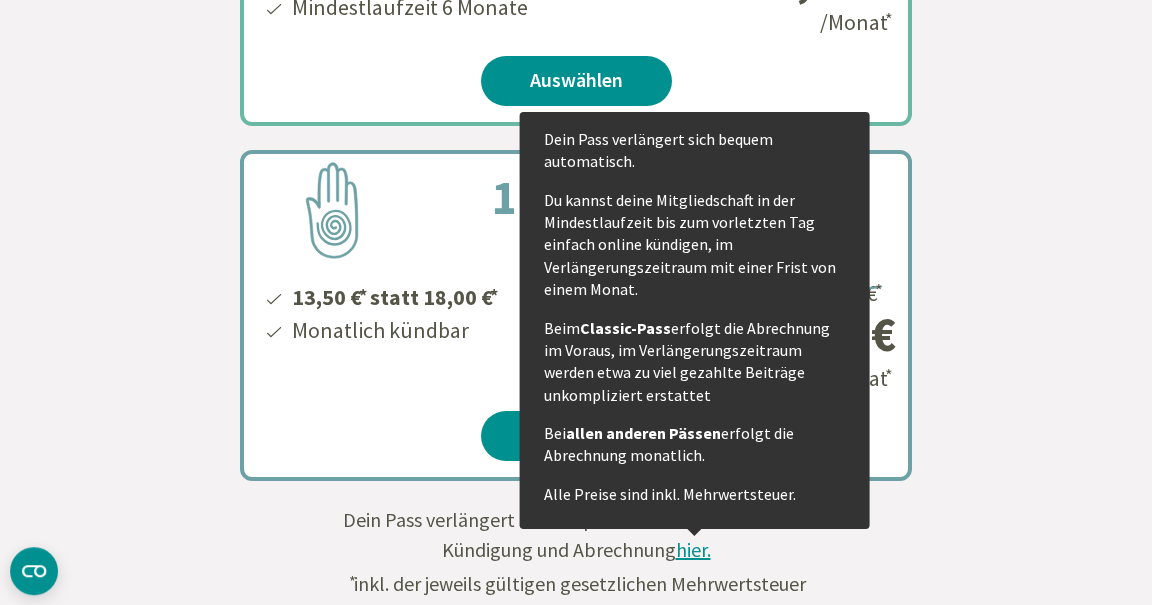 scroll, scrollTop: 1144, scrollLeft: 0, axis: vertical 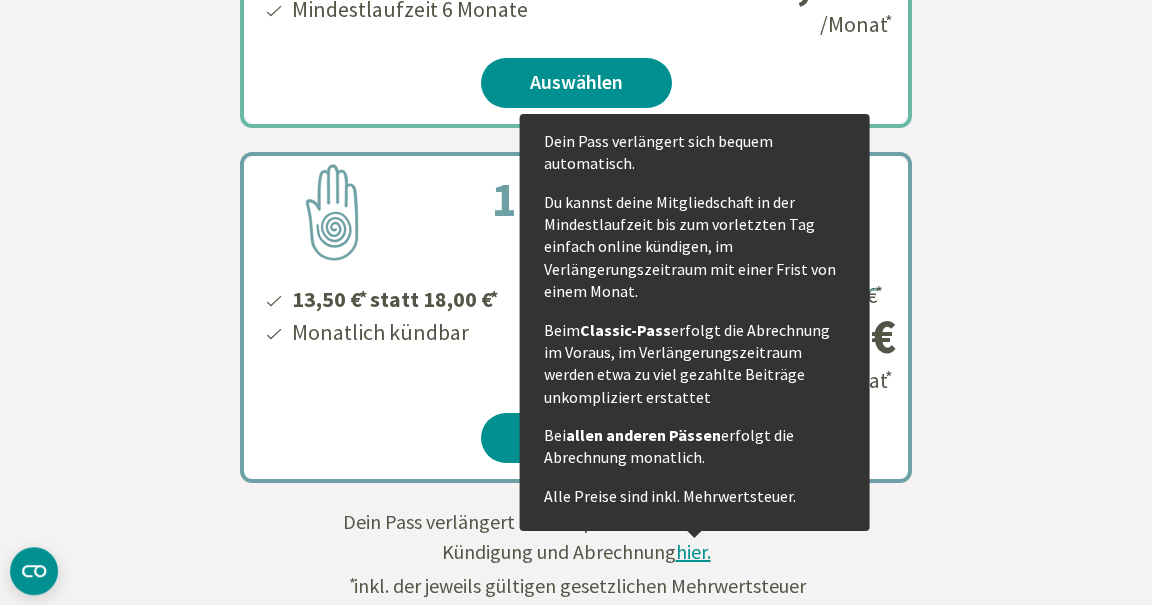click on "Unser Bestseller
12 Monate
Classic
112,50 €
*
statt 150,00 €
*
Jährlich Abrechnung
Mindestlaufzeit 1 Jahr
12,50 €
*
9,38 €
/Monat
*
12,50 €
*
9,38 €
/Monat
*
112,50 €
*
statt 150,00 €
*
Jährlich Abrechnung
Mindestlaufzeit 1 Jahr
Auswählen
6 Monate
Classic
67,50 €
*
statt 90,00 €
*
Halbjährliche Abrechnung
Mindestlaufzeit 6 Monate
15,00 €
*
11,25 €
/Monat
*
15,00 €
*
11,25 €
/Monat
*
67,50 €
*
statt 90,00 €
*
Halbjährliche Abrechnung
Mindestlaufzeit 6 Monate
Auswählen
1 Monat
Classic
13,50 €
*
statt 18,00 €
*
Monatlich kündbar
18,00 €
*
13,50 €
/Monat
*" at bounding box center (576, -73) 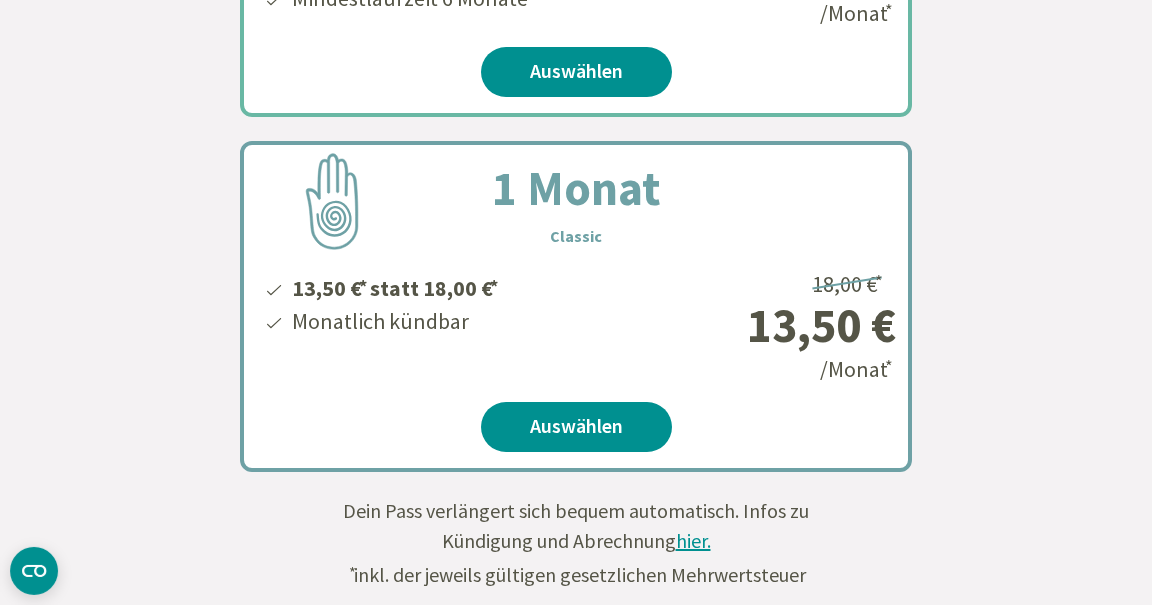 scroll, scrollTop: 1156, scrollLeft: 0, axis: vertical 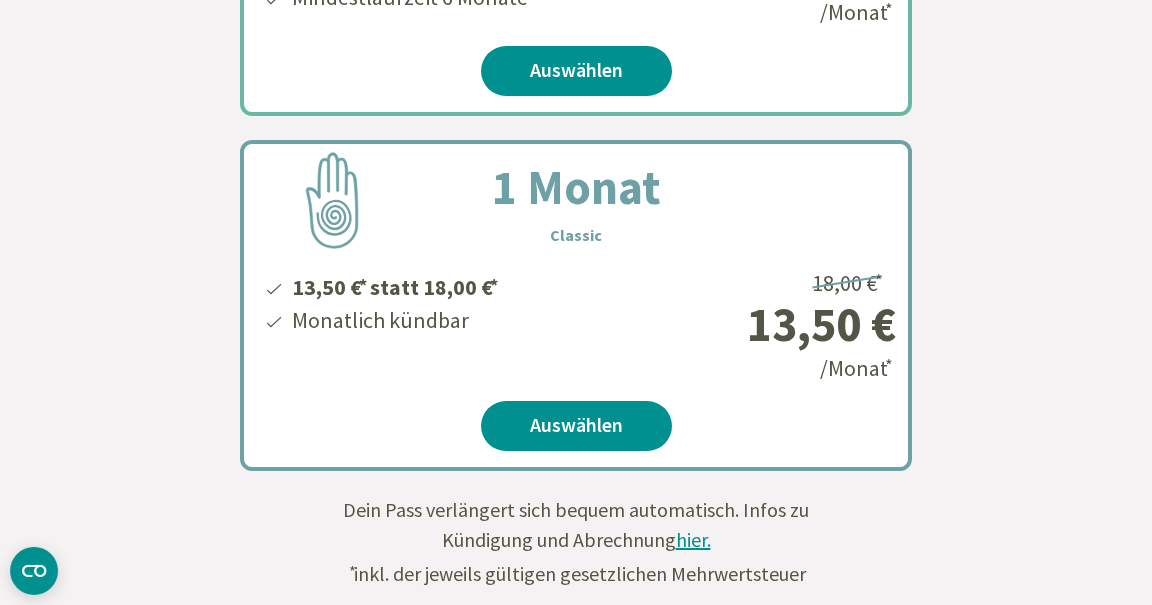 click on "hier." at bounding box center [693, 539] 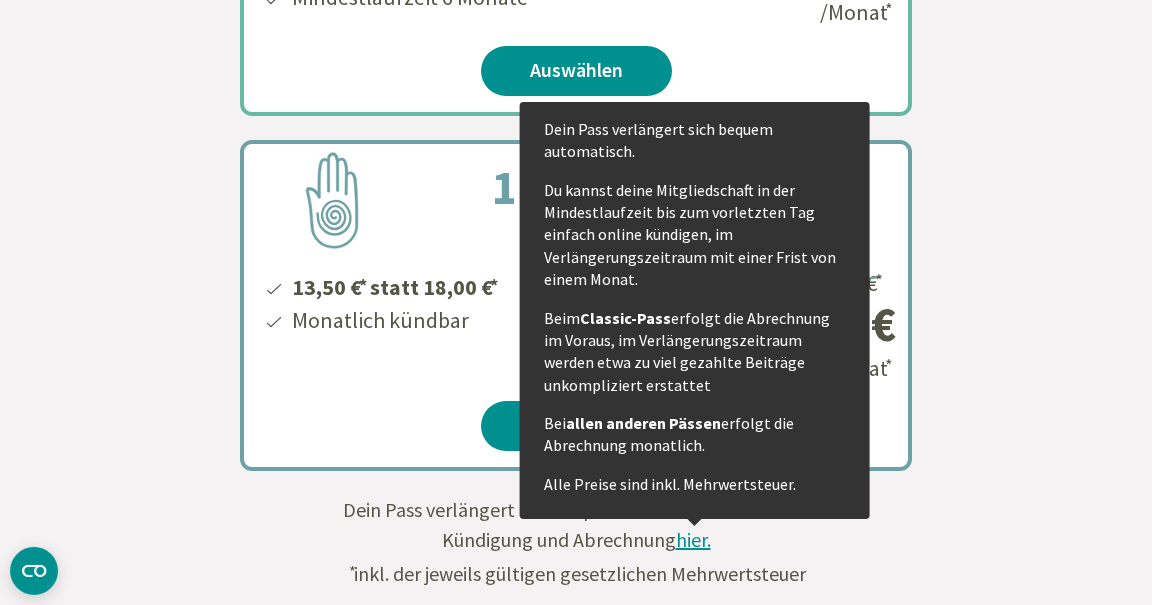 click on "Unser Bestseller
12 Monate
Classic
112,50 €
*
statt 150,00 €
*
Jährlich Abrechnung
Mindestlaufzeit 1 Jahr
12,50 €
*
9,38 €
/Monat
*
12,50 €
*
9,38 €
/Monat
*
112,50 €
*
statt 150,00 €
*
Jährlich Abrechnung
Mindestlaufzeit 1 Jahr
Auswählen
6 Monate
Classic
67,50 €
*
statt 90,00 €
*
Halbjährliche Abrechnung
Mindestlaufzeit 6 Monate
15,00 €
*
11,25 €
/Monat
*
15,00 €
*
11,25 €
/Monat
*
67,50 €
*
statt 90,00 €
*
Halbjährliche Abrechnung
Mindestlaufzeit 6 Monate
Auswählen
1 Monat
Classic
13,50 €
*
statt 18,00 €
*
Monatlich kündbar
18,00 €
*
13,50 €
/Monat
*" at bounding box center [576, -26] 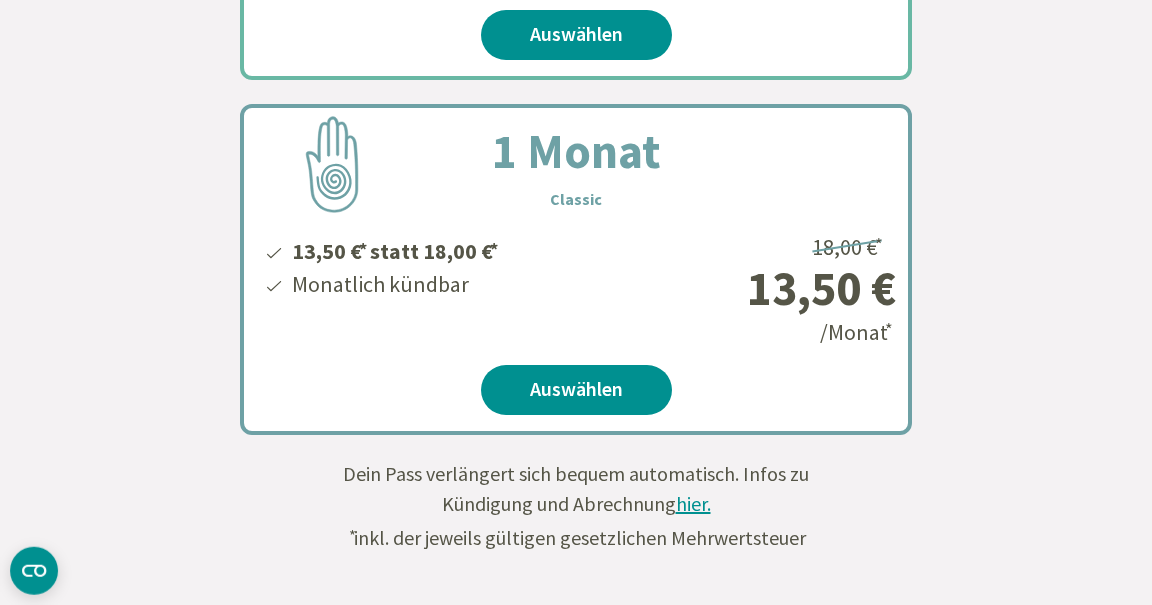 scroll, scrollTop: 1190, scrollLeft: 0, axis: vertical 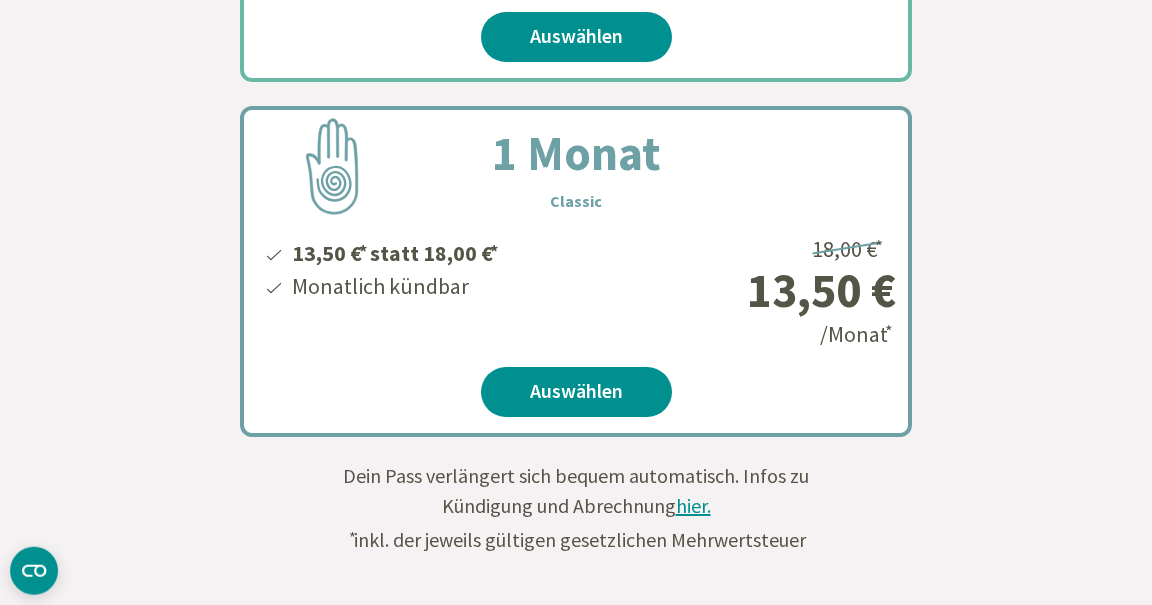 click on "Auswählen" at bounding box center (576, 392) 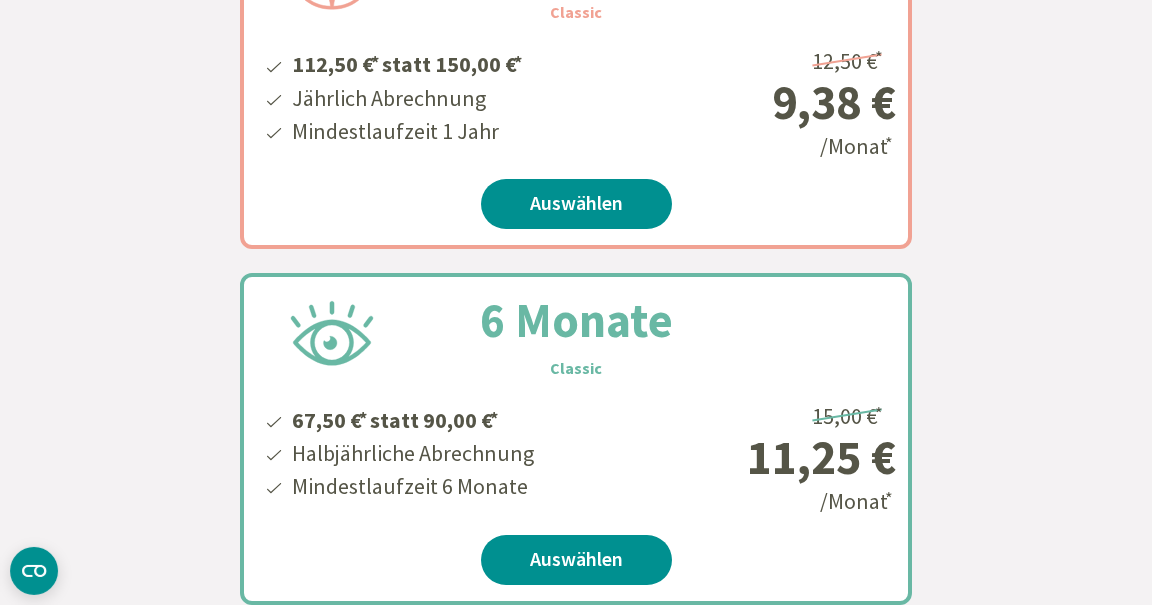 scroll, scrollTop: 697, scrollLeft: 0, axis: vertical 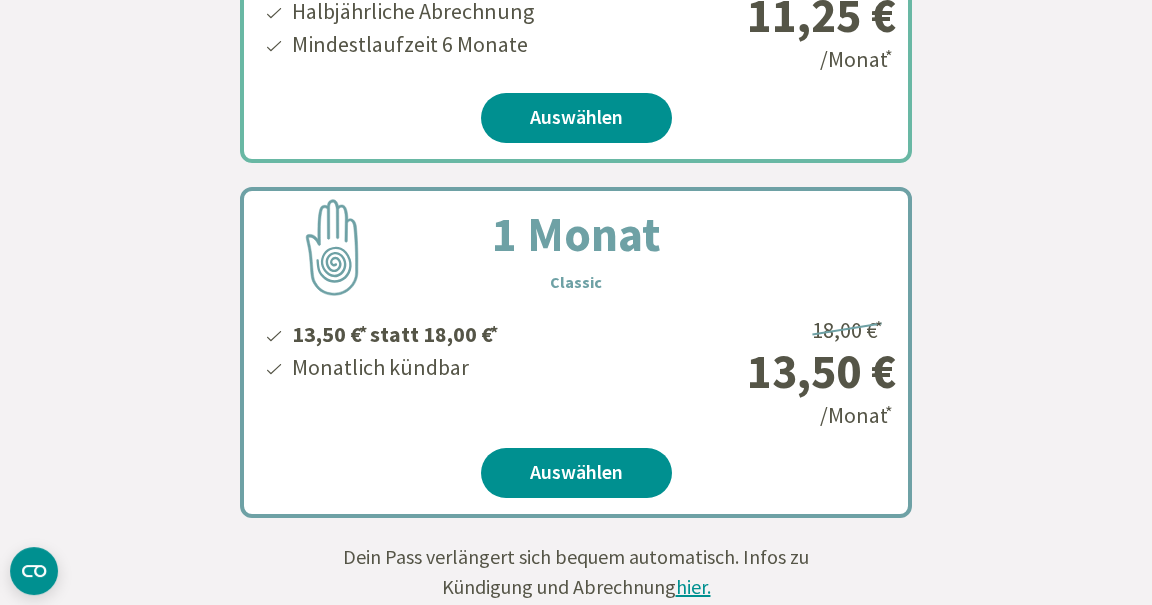 click on "Auswählen" at bounding box center [576, 473] 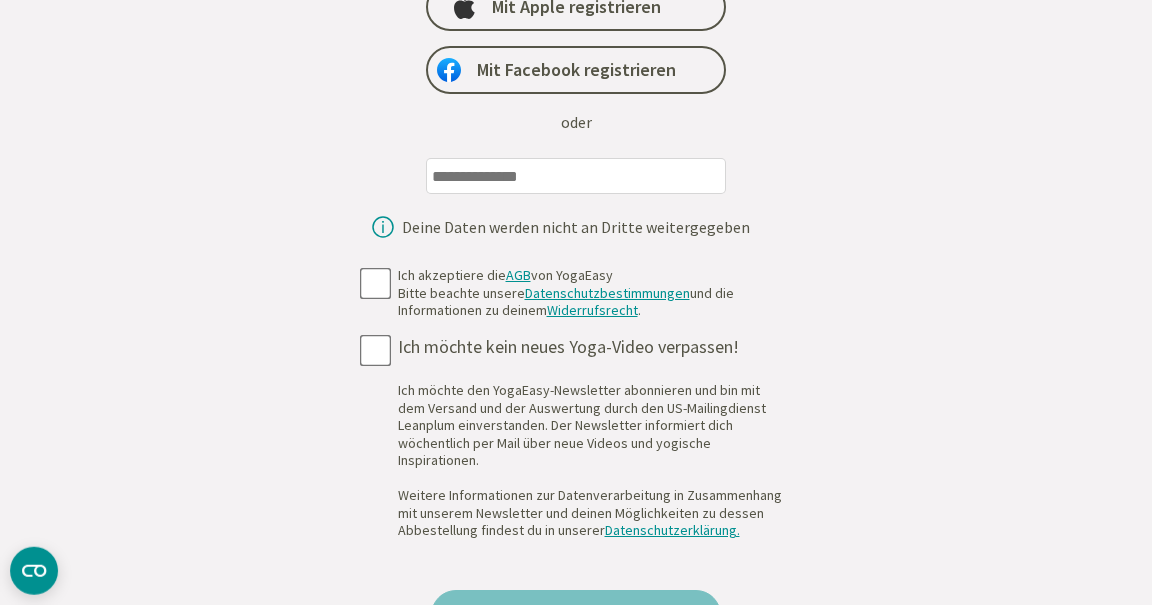 scroll, scrollTop: 387, scrollLeft: 0, axis: vertical 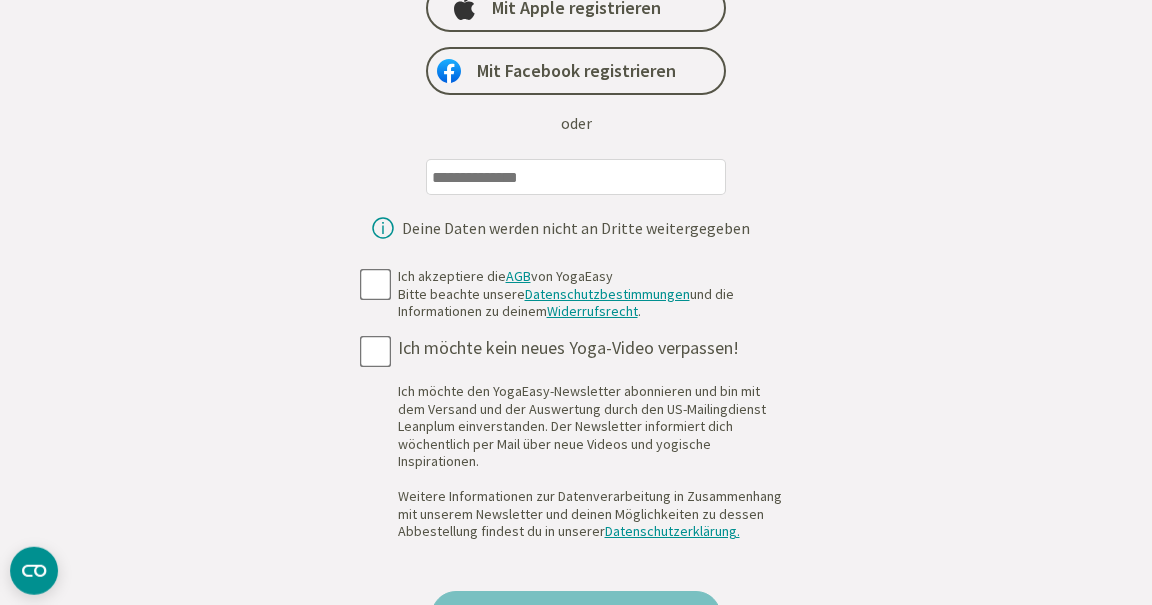 click at bounding box center (576, 177) 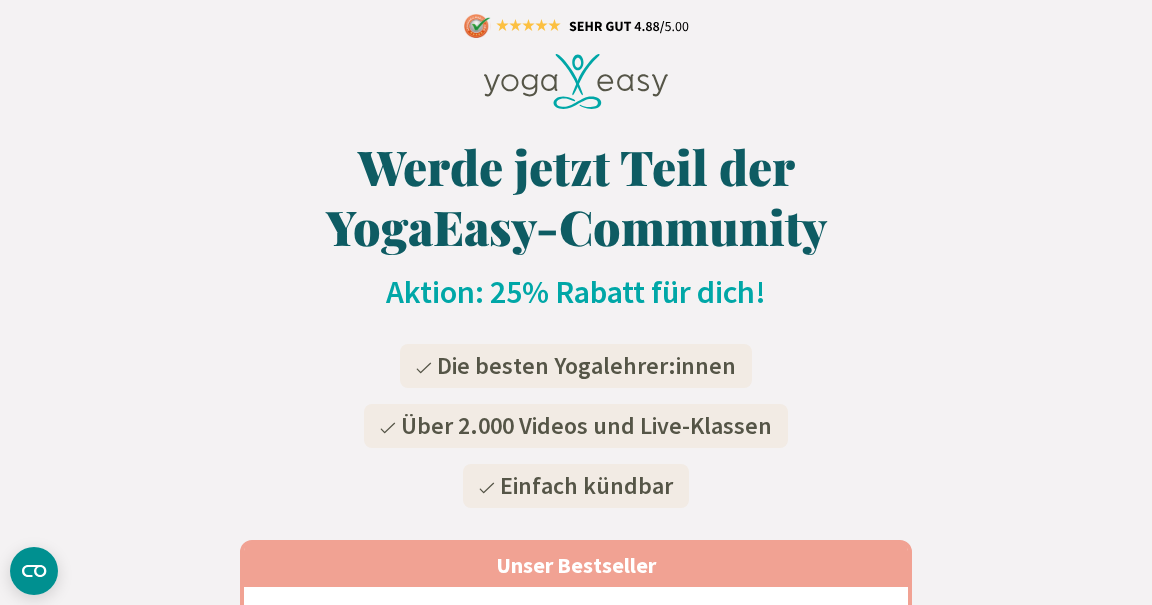 scroll, scrollTop: 0, scrollLeft: 0, axis: both 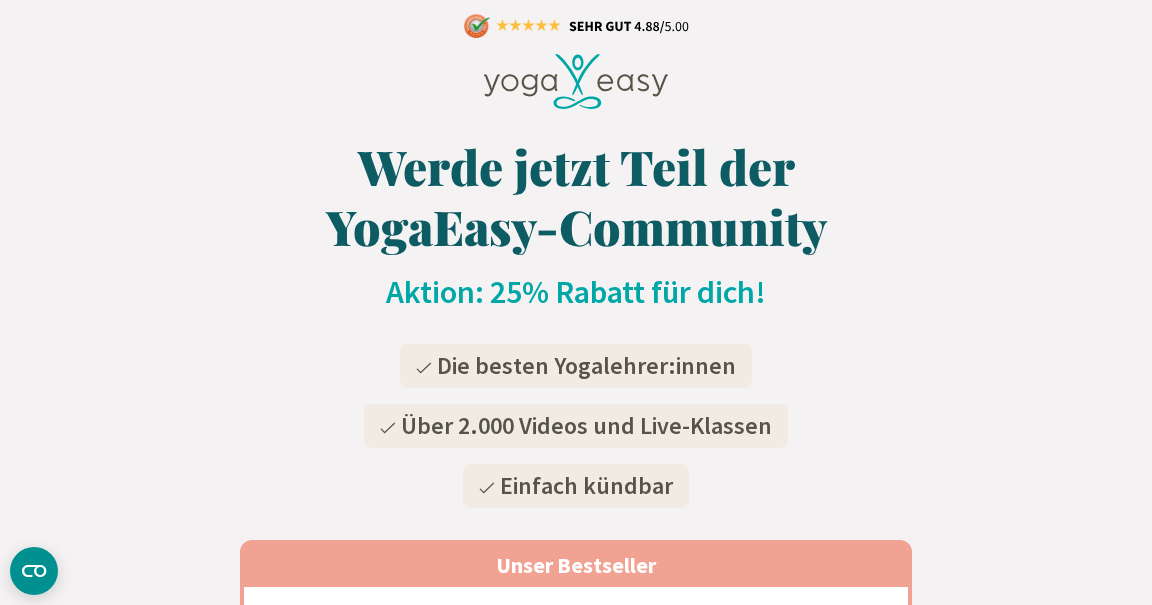click 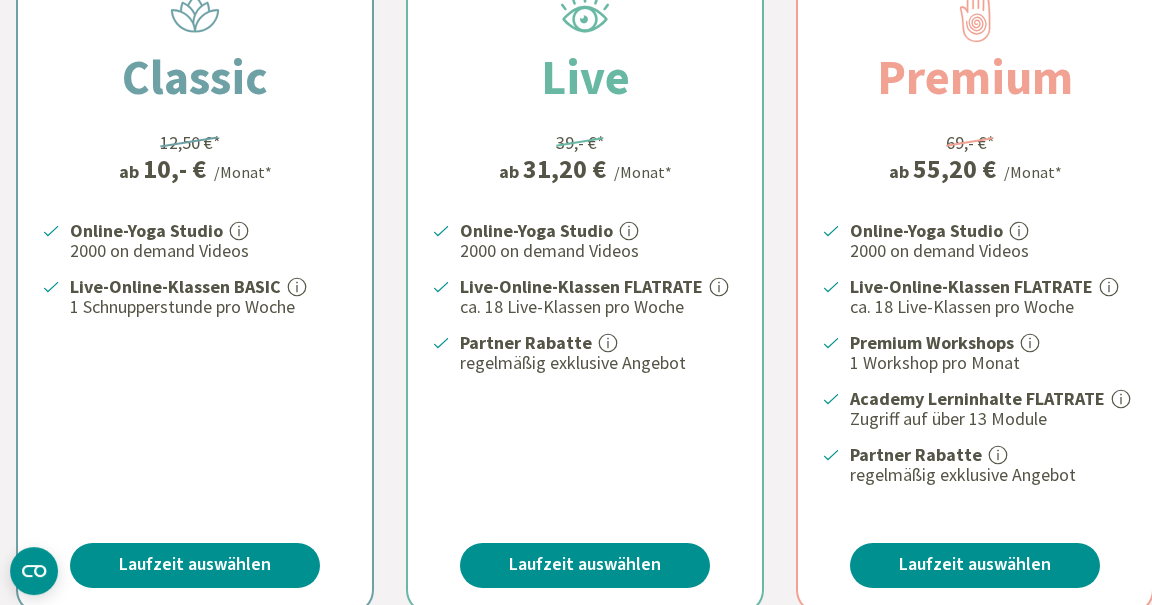 scroll, scrollTop: 649, scrollLeft: 0, axis: vertical 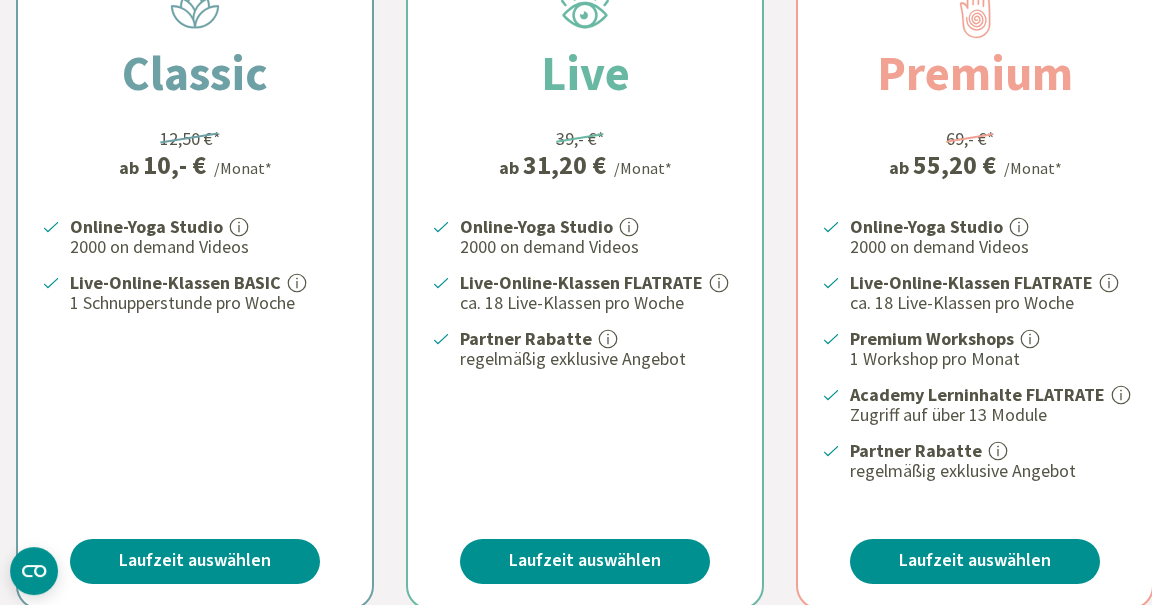 click on "Laufzeit auswählen" at bounding box center [195, 561] 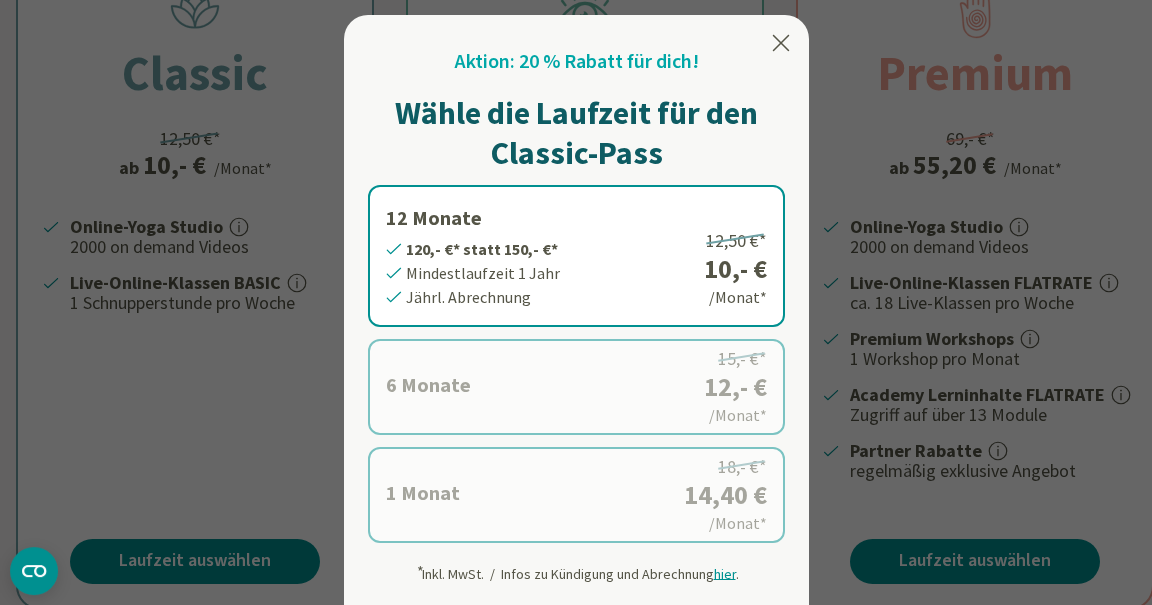 click on "1 Monat
14,40 €* statt 18,- €*
Mindestlaufzeit 1 Monat
Monatl. Abrechnung
18,- €*
14,40 €
/Monat*" at bounding box center (576, 495) 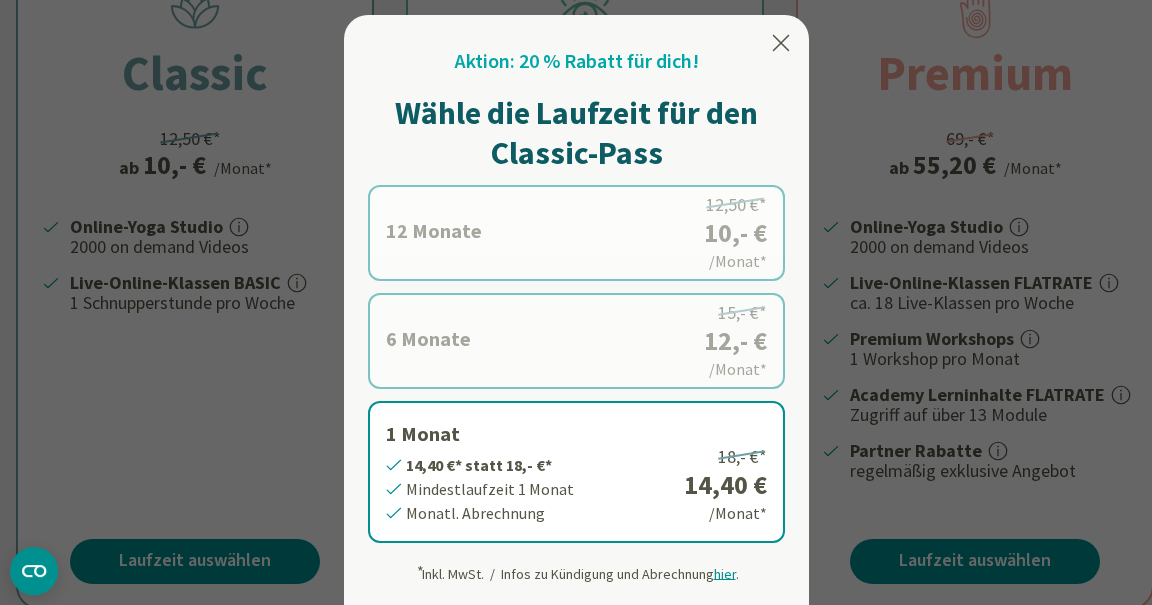 click 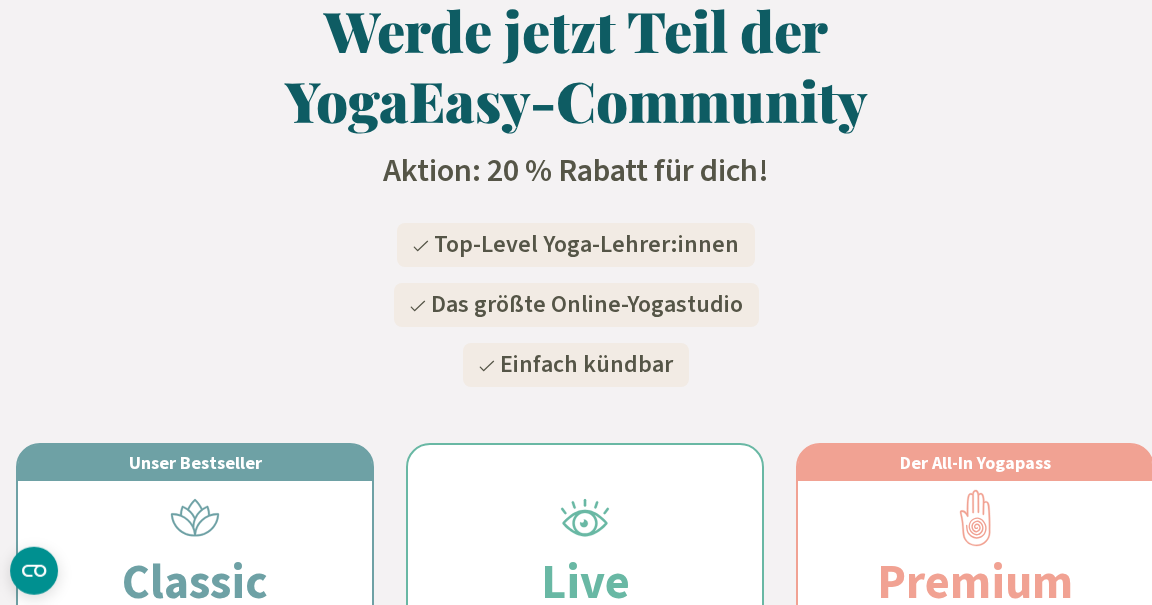 scroll, scrollTop: 0, scrollLeft: 0, axis: both 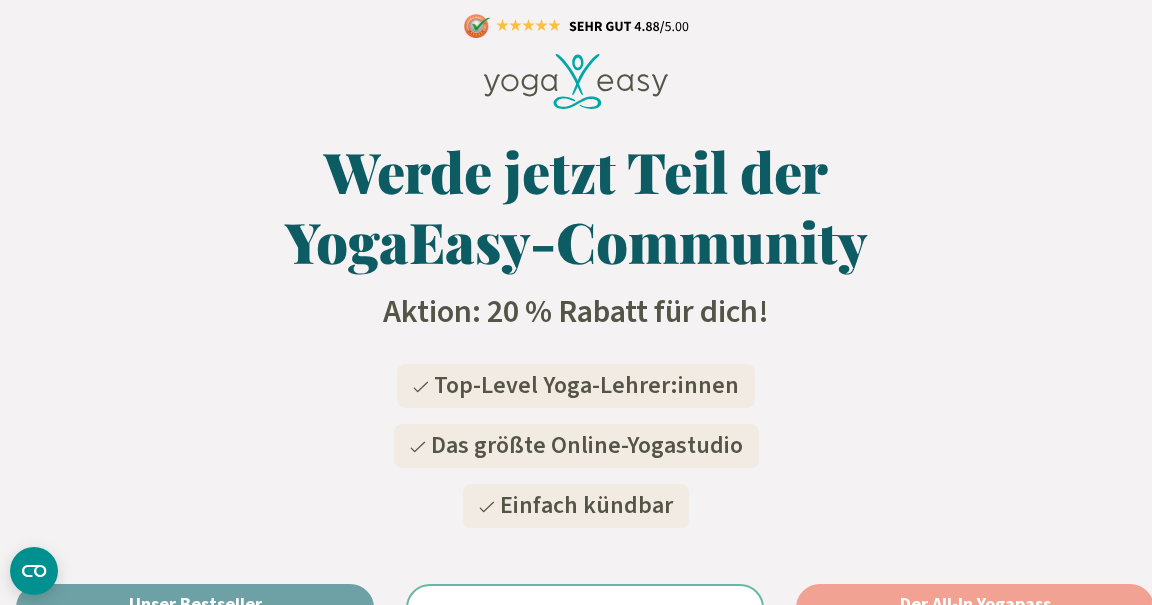 click 